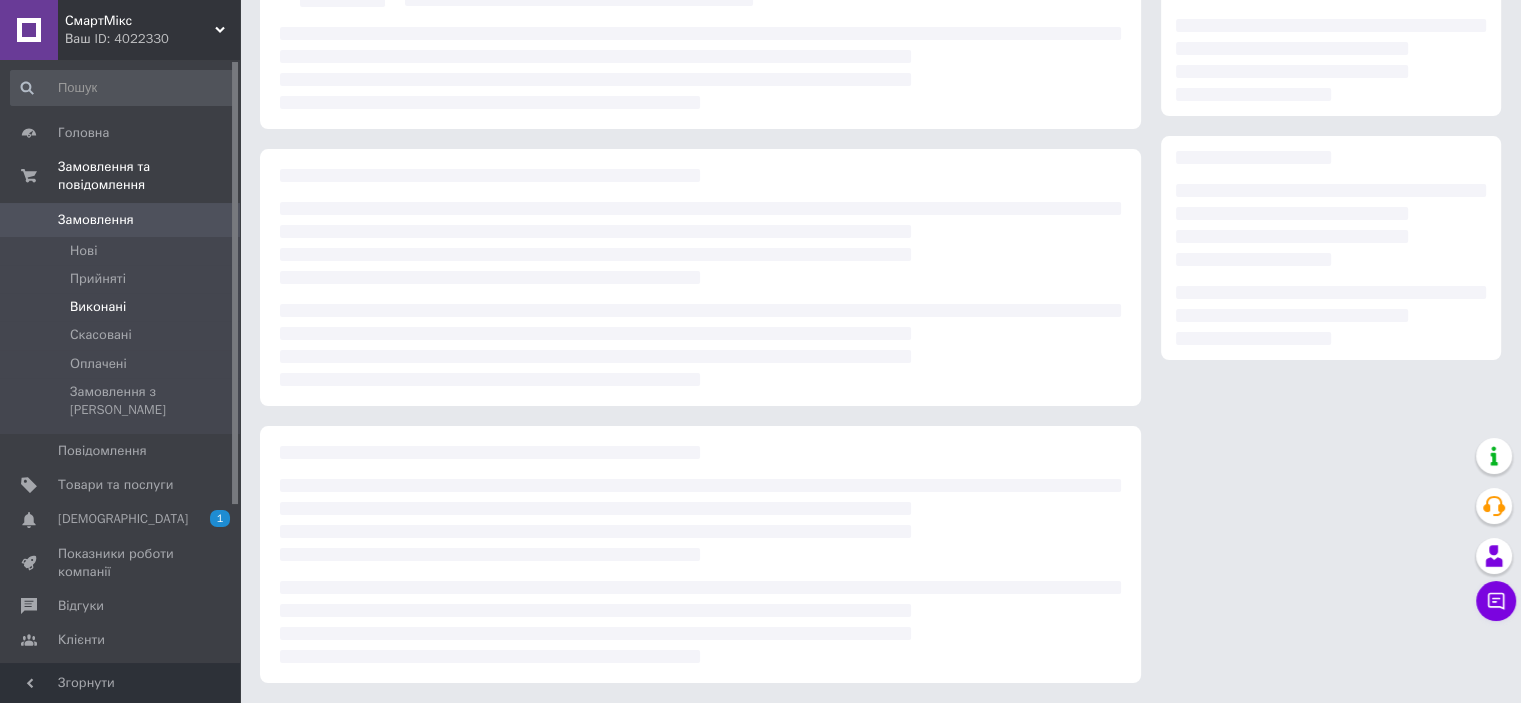 scroll, scrollTop: 211, scrollLeft: 0, axis: vertical 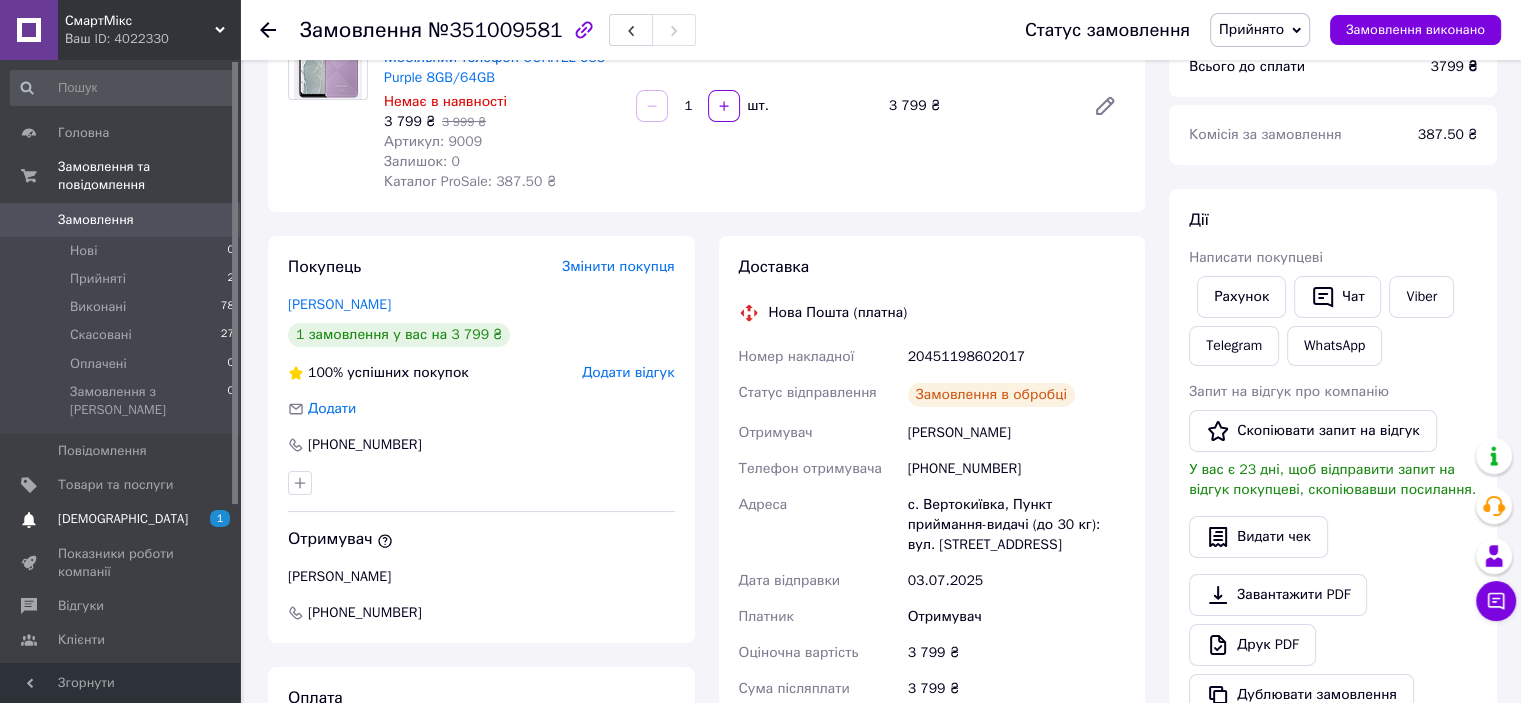 click on "[DEMOGRAPHIC_DATA]" at bounding box center [123, 519] 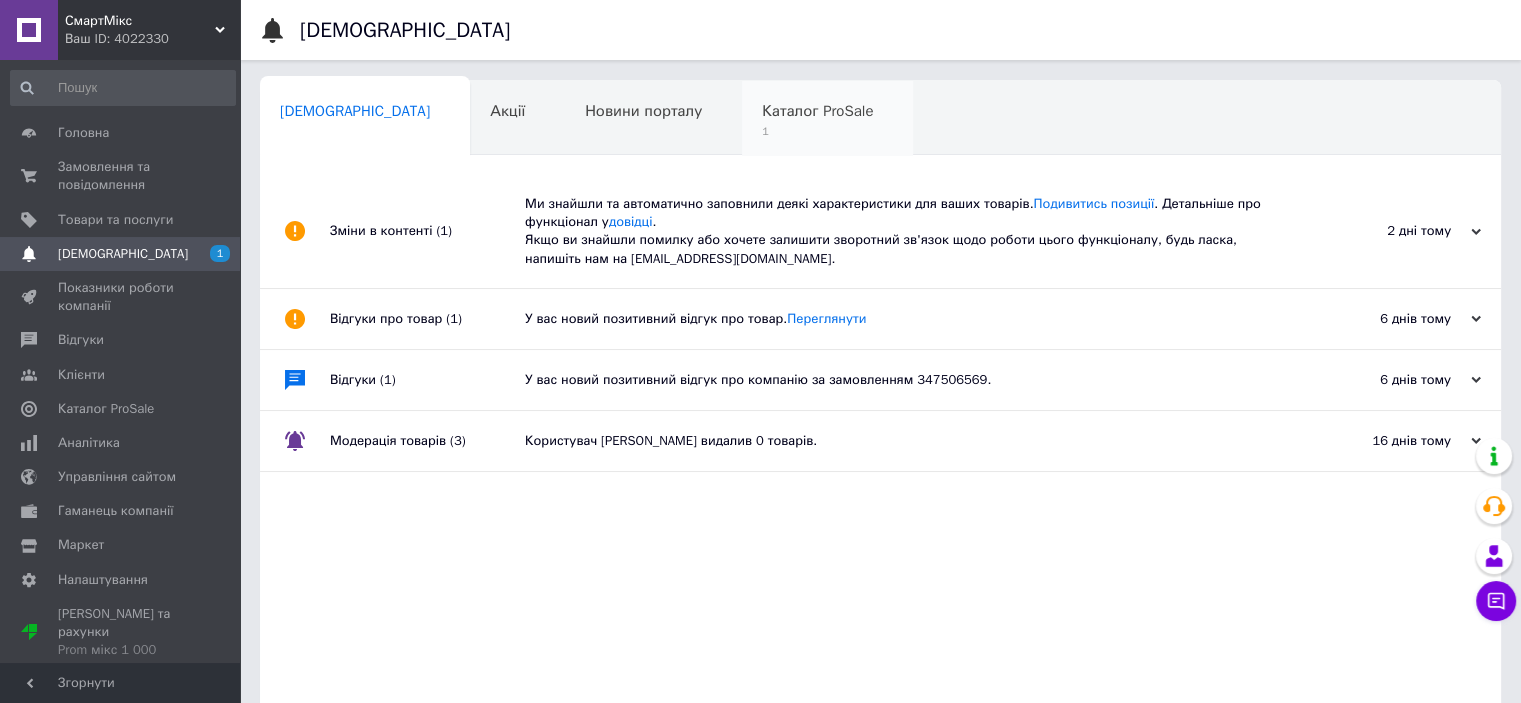 click on "1" at bounding box center (817, 131) 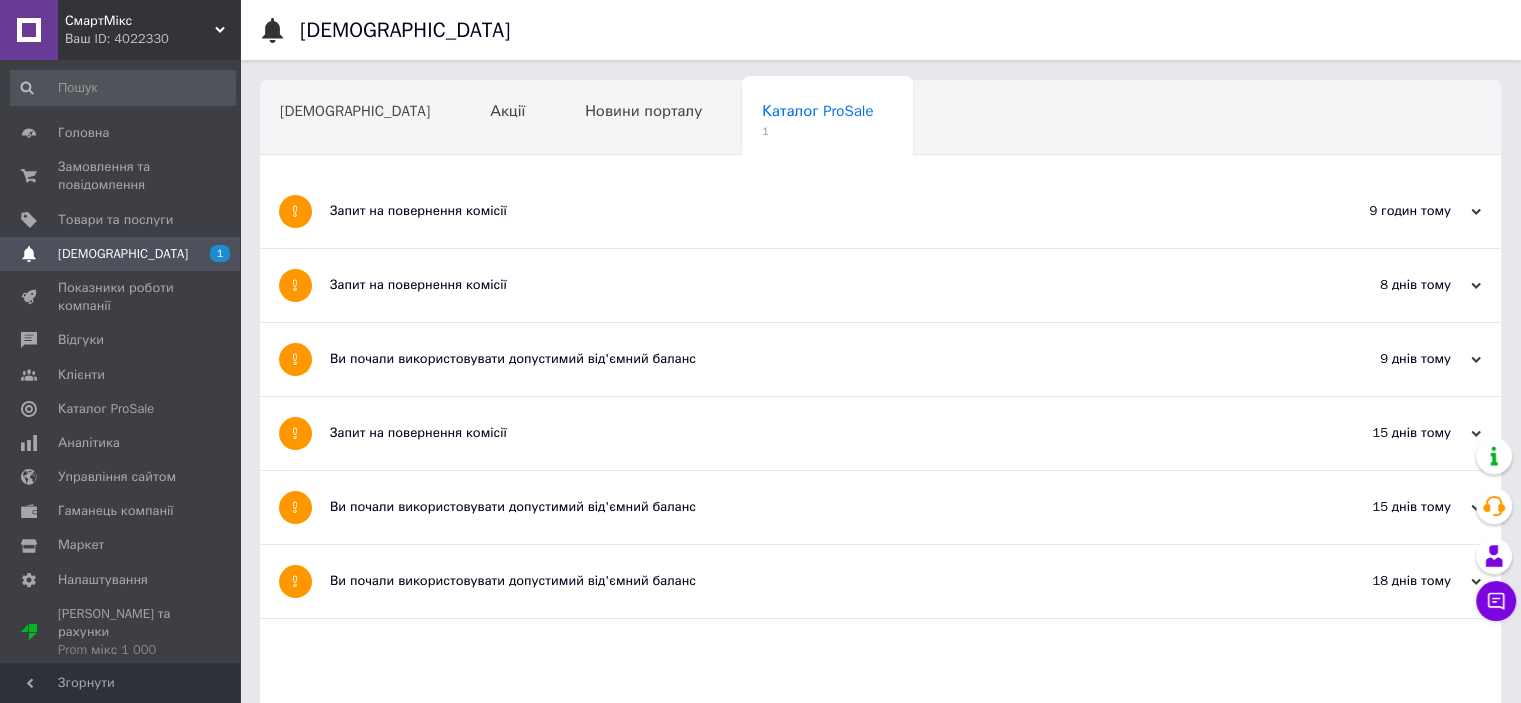 click on "Запит на повернення комісії" at bounding box center (805, 211) 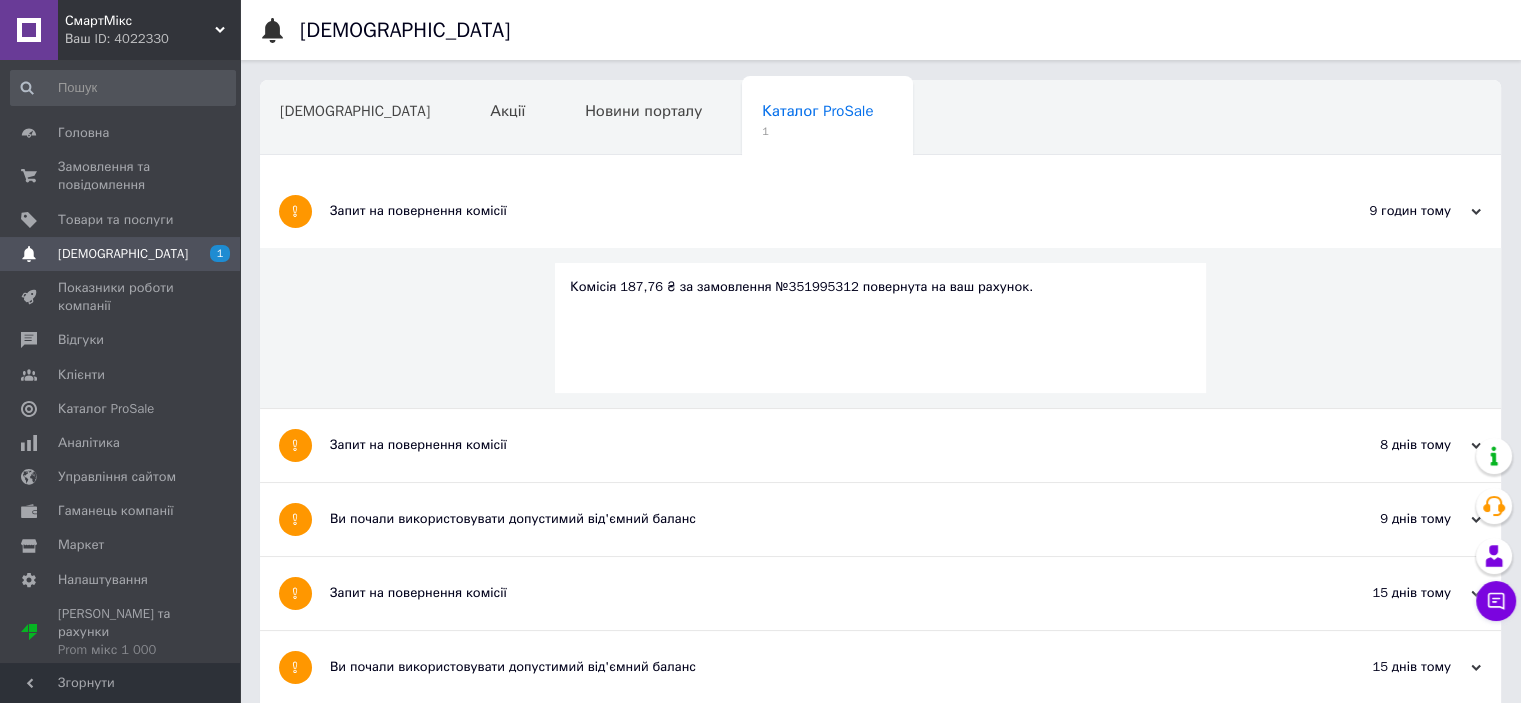 click on "[DEMOGRAPHIC_DATA]" at bounding box center [123, 254] 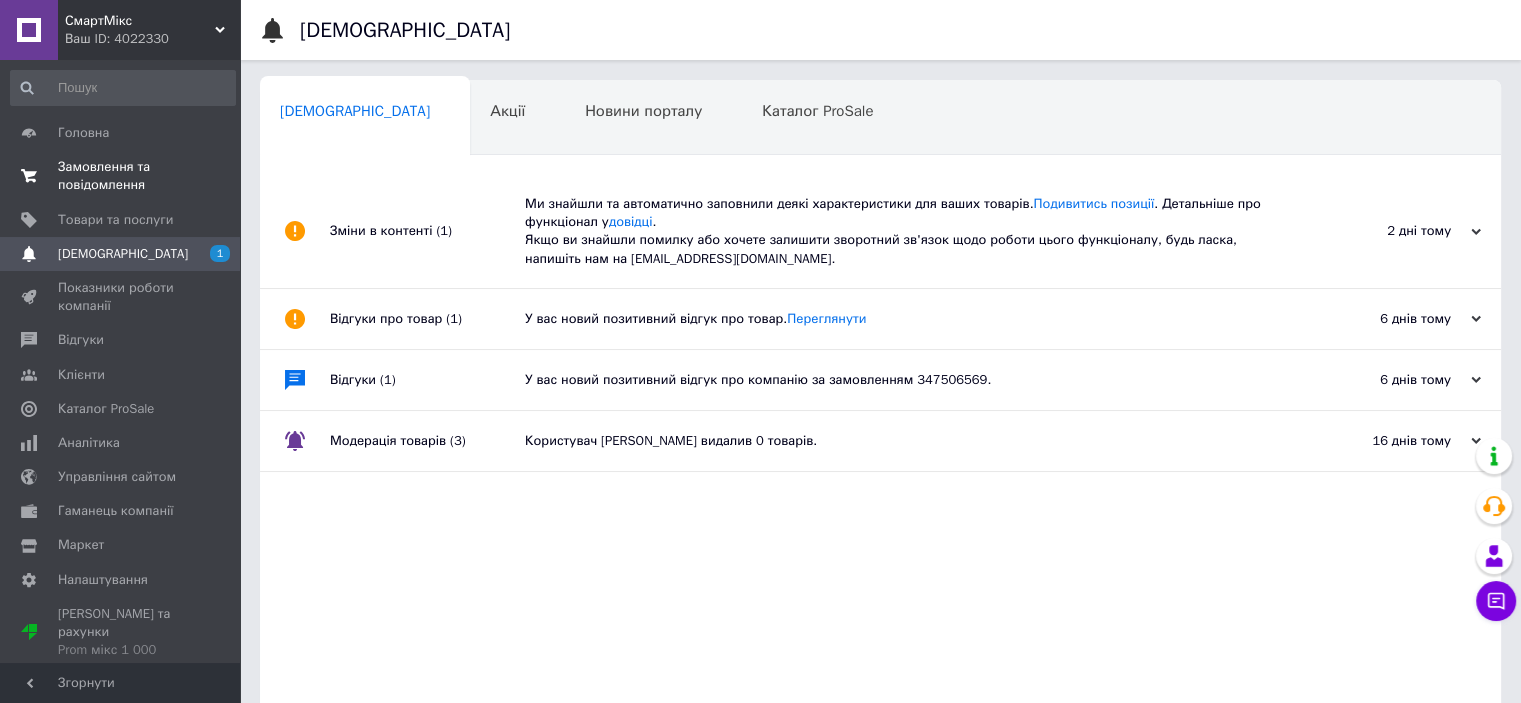 click on "Замовлення та повідомлення" at bounding box center (121, 176) 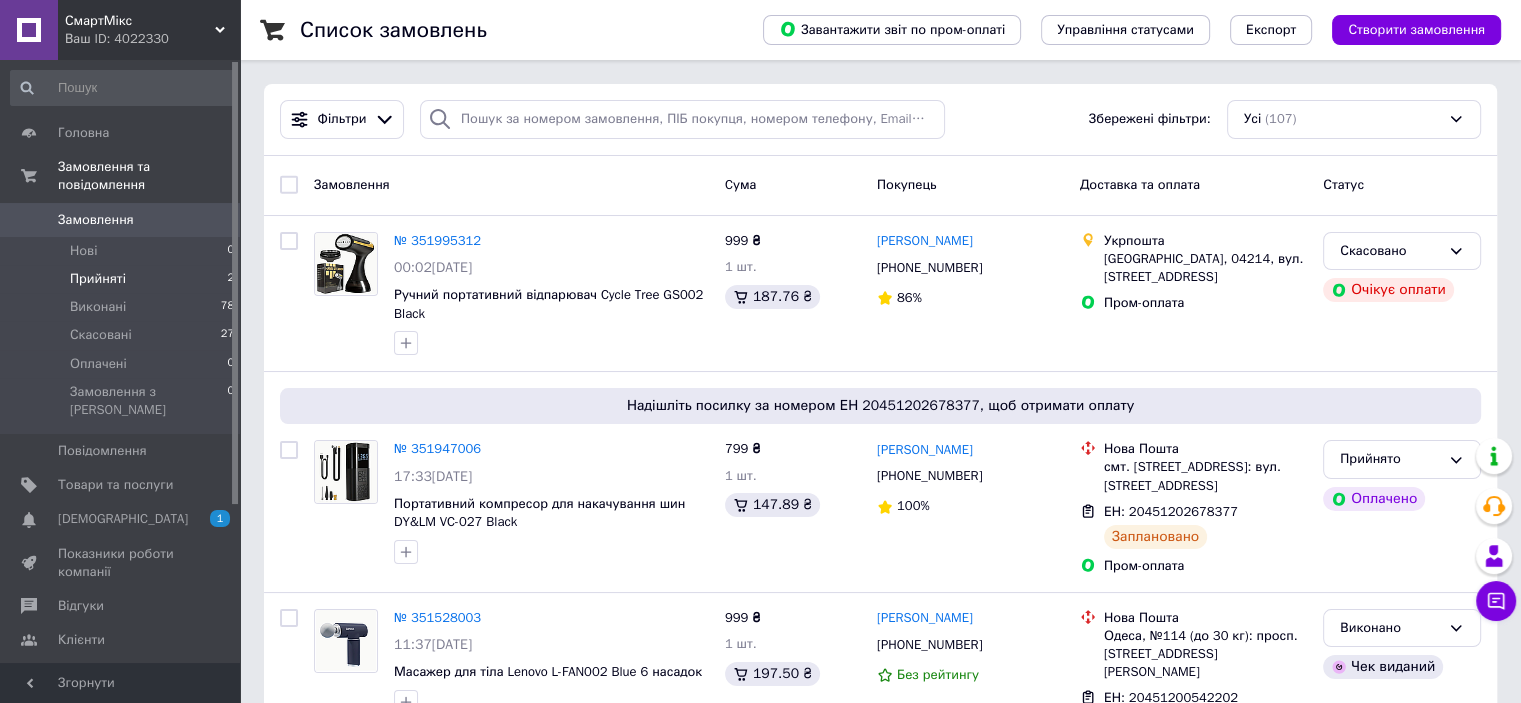 click on "Прийняті" at bounding box center [98, 279] 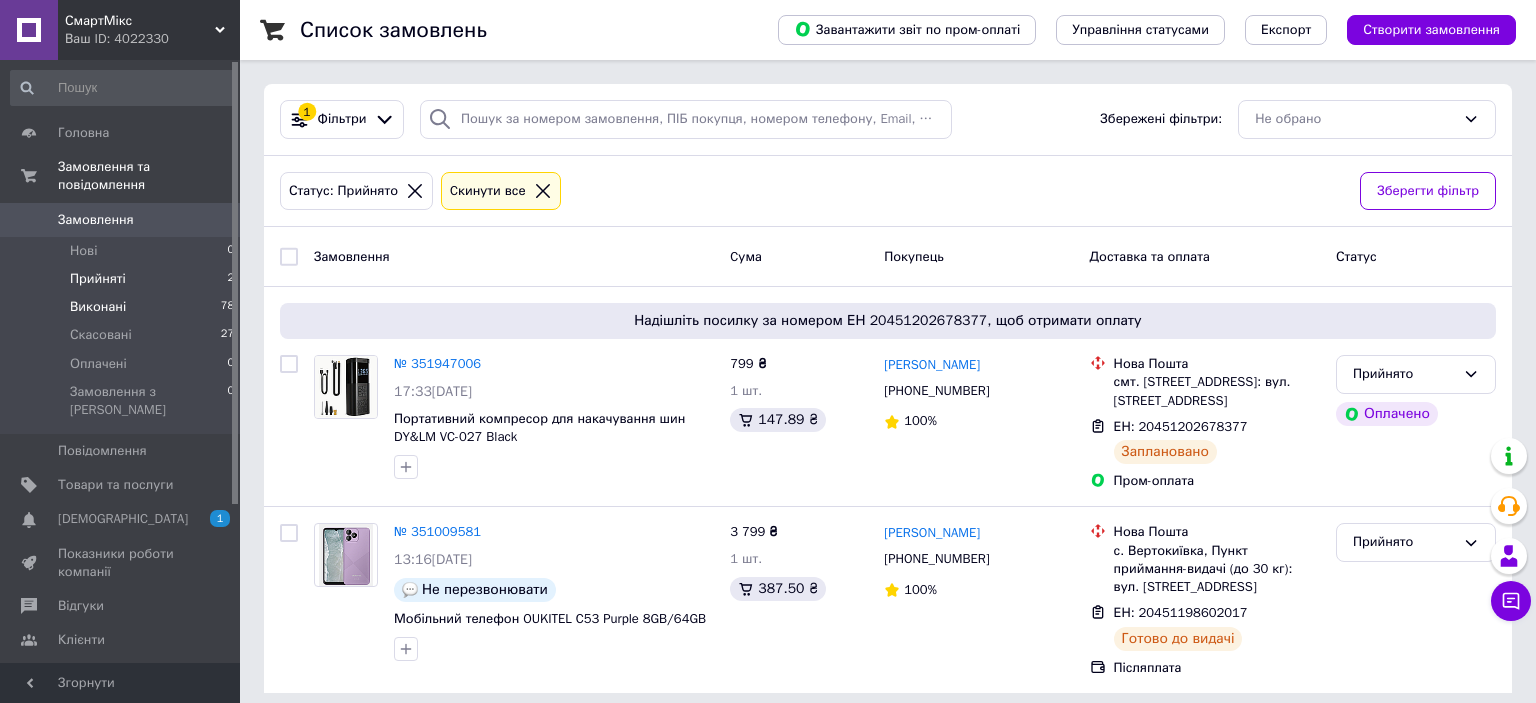 click on "Виконані 78" at bounding box center [123, 307] 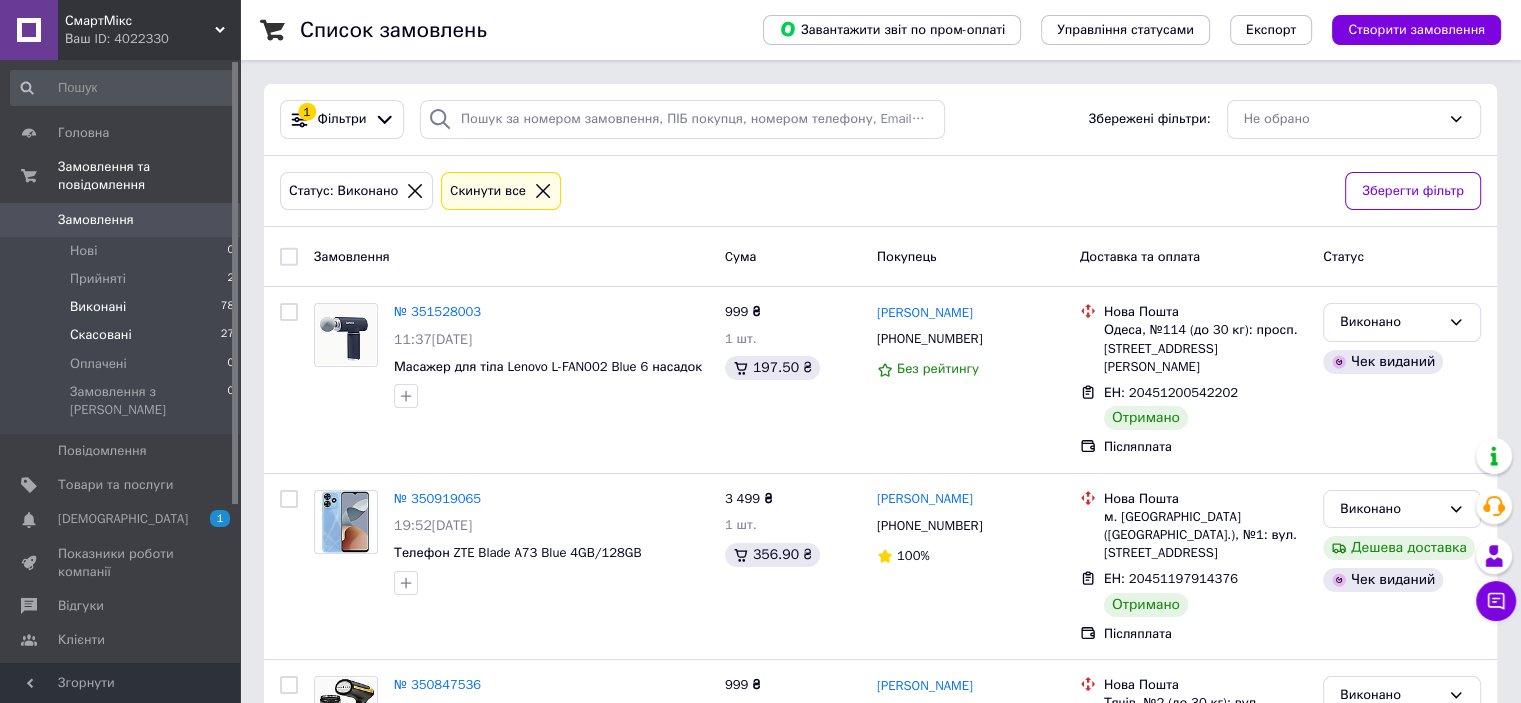 click on "Скасовані 27" at bounding box center [123, 335] 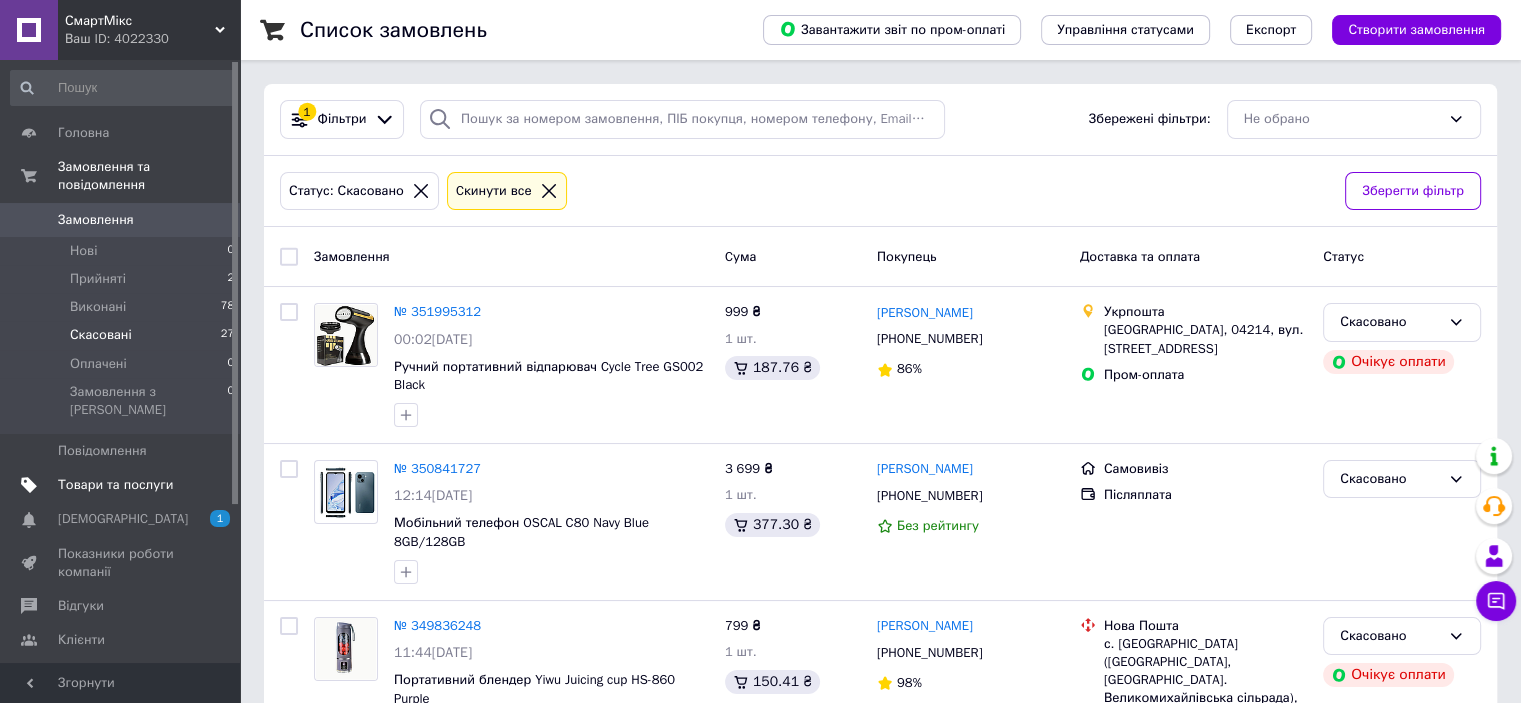 click on "Товари та послуги" at bounding box center (115, 485) 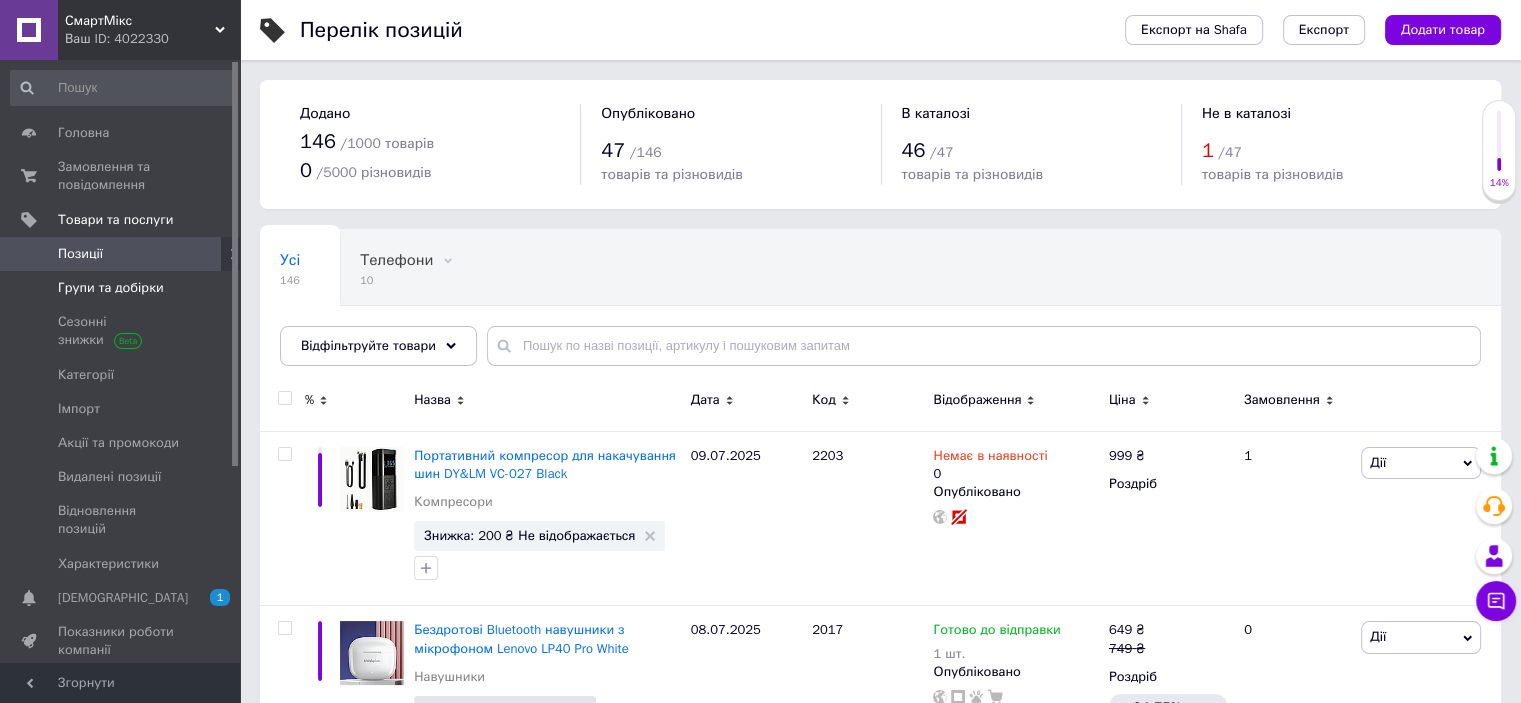 click on "Групи та добірки" at bounding box center [111, 288] 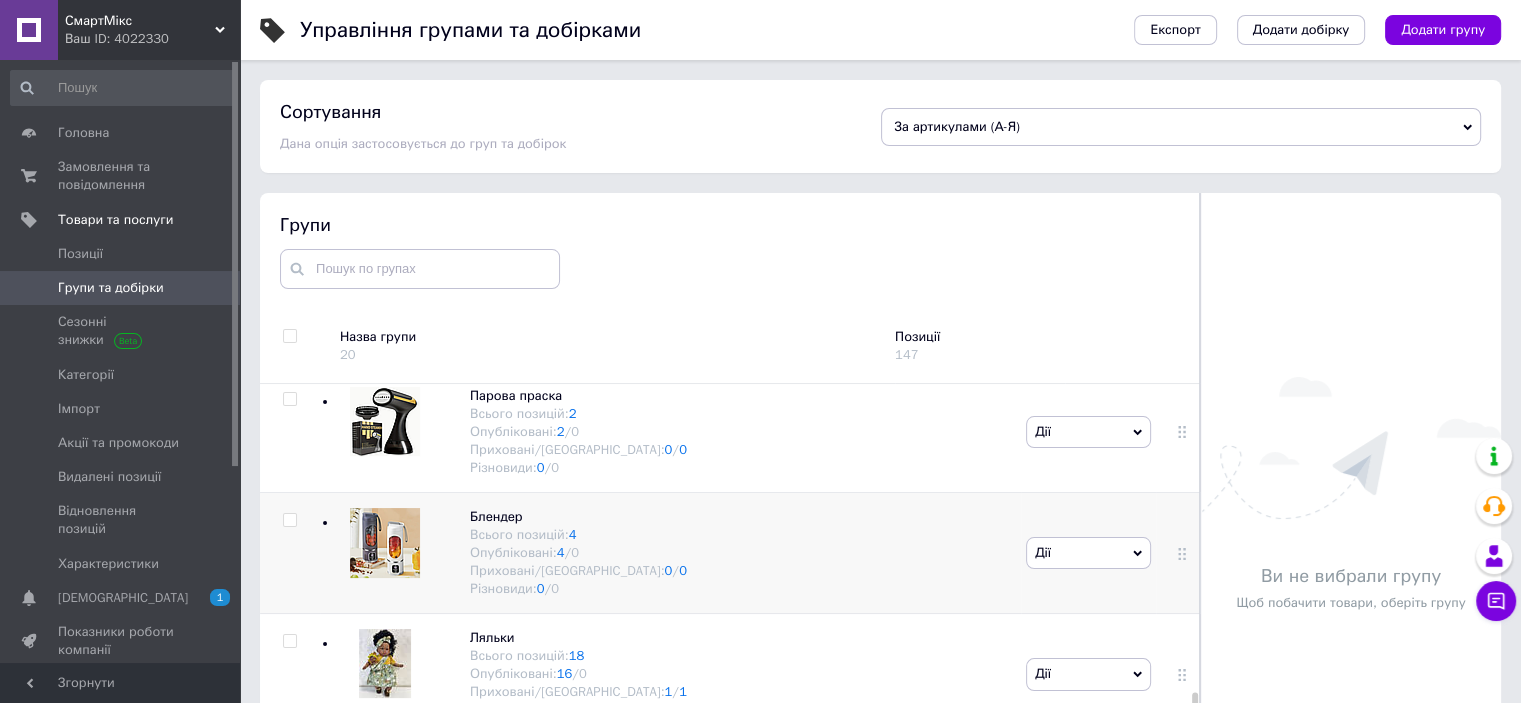 scroll, scrollTop: 1800, scrollLeft: 0, axis: vertical 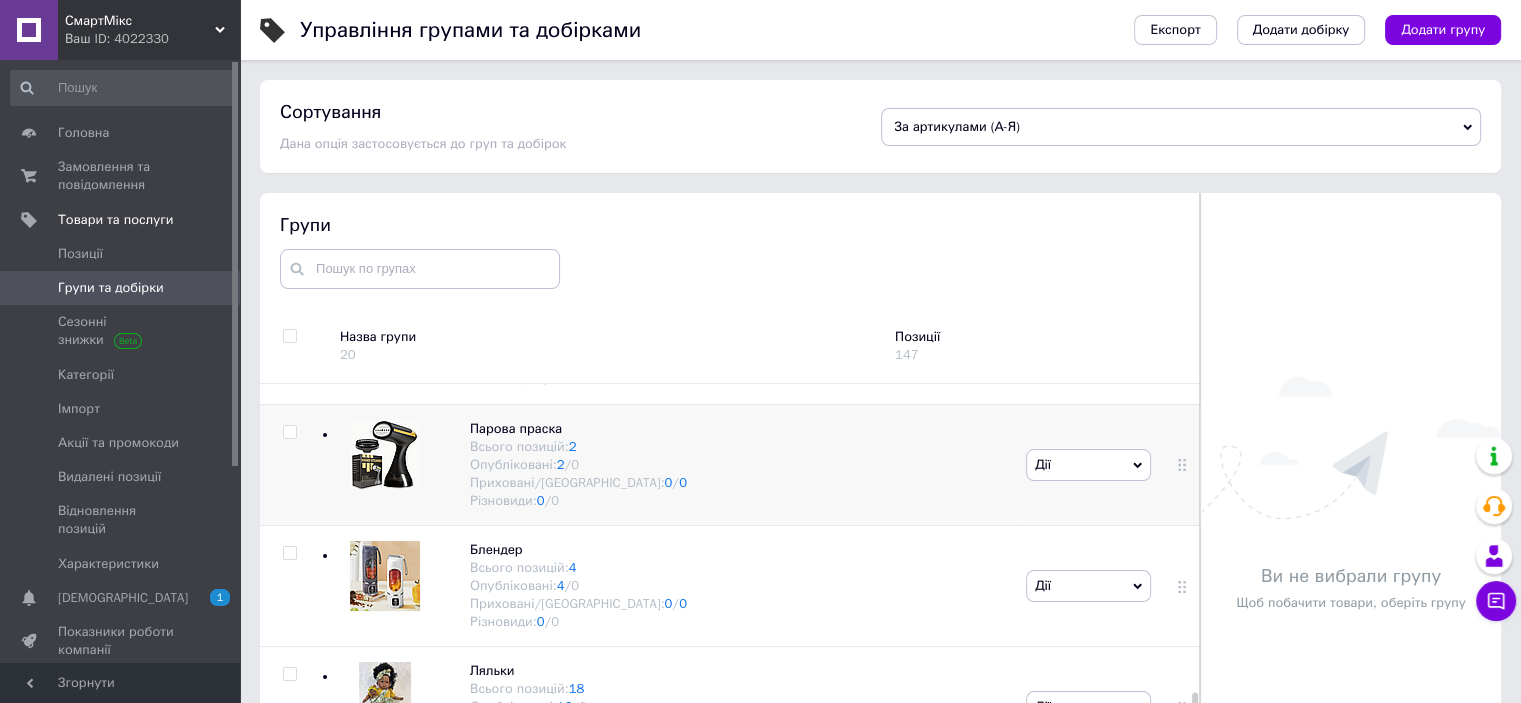 click at bounding box center [289, 432] 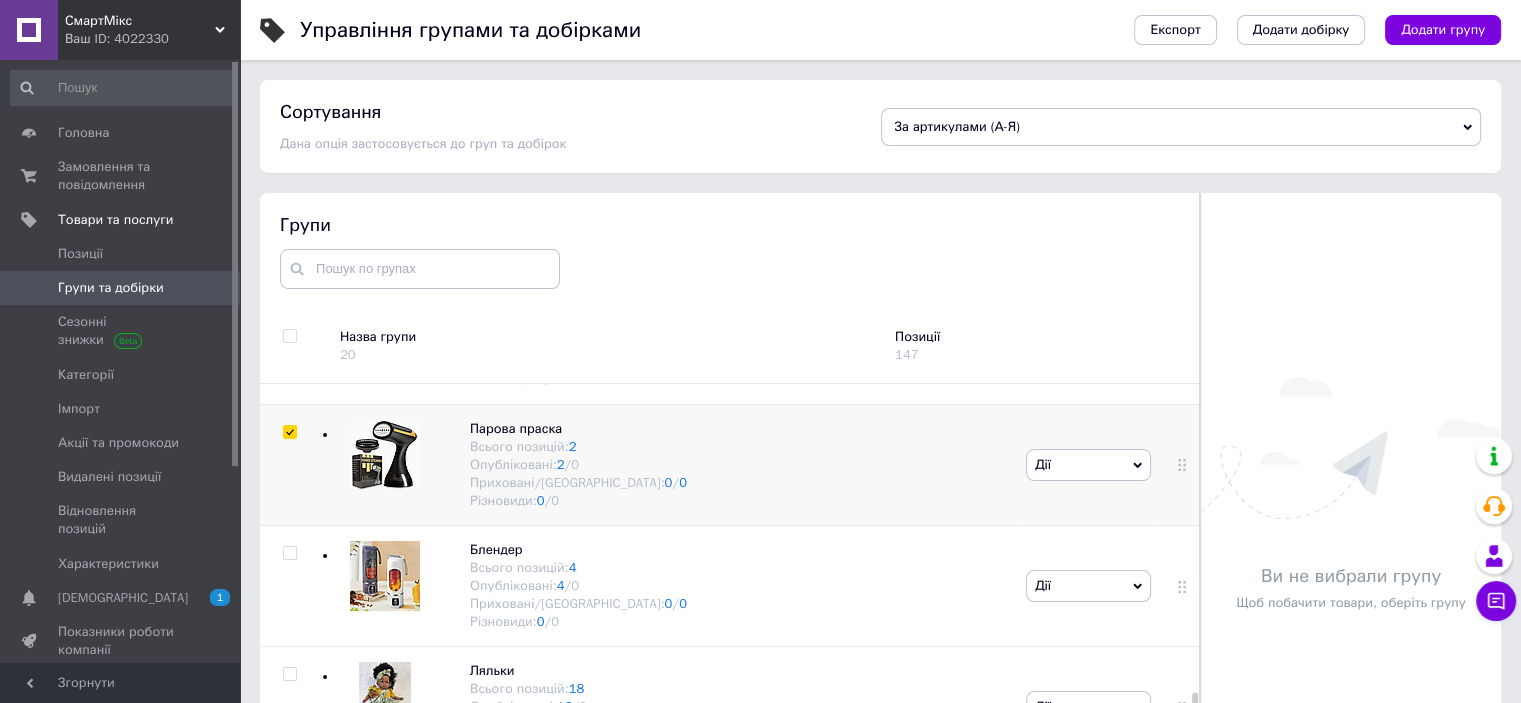 checkbox on "true" 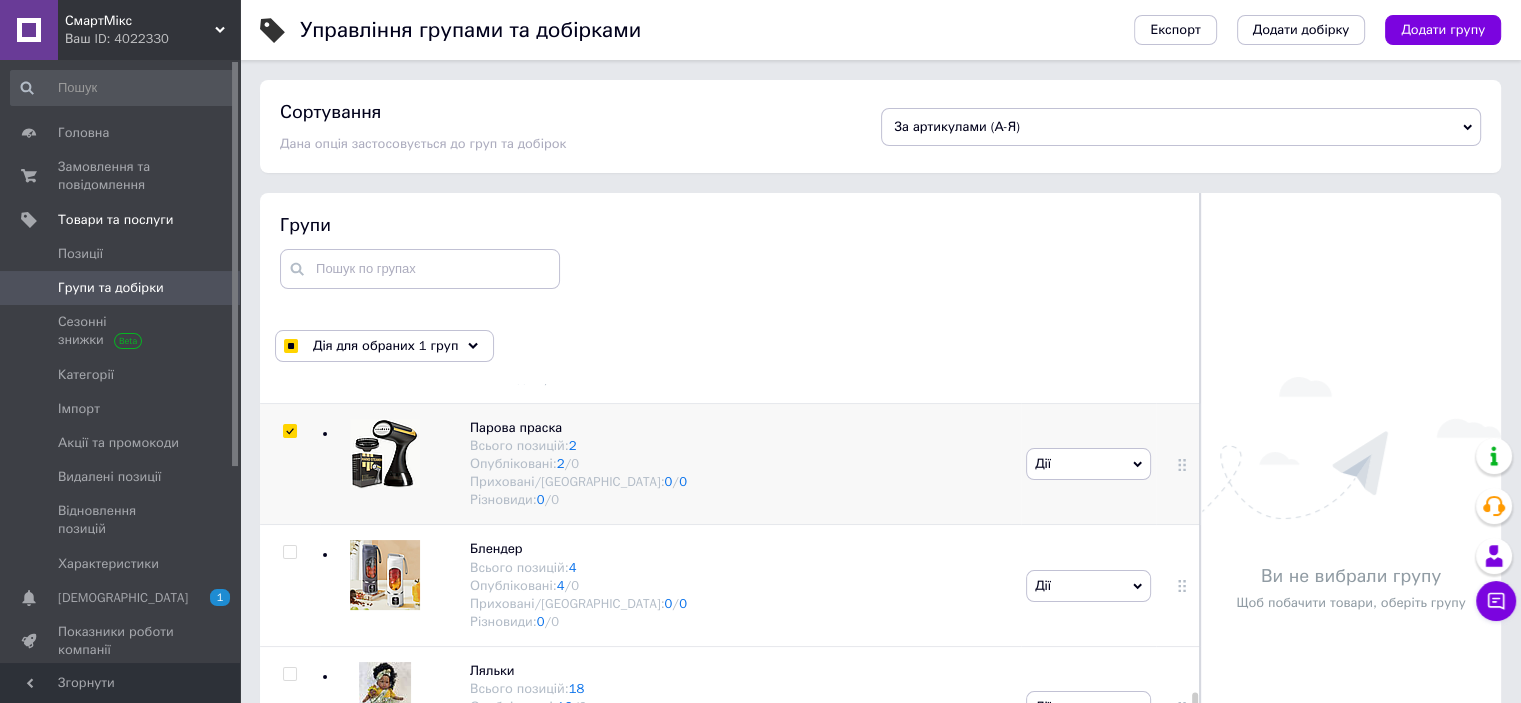 scroll, scrollTop: 2612, scrollLeft: 0, axis: vertical 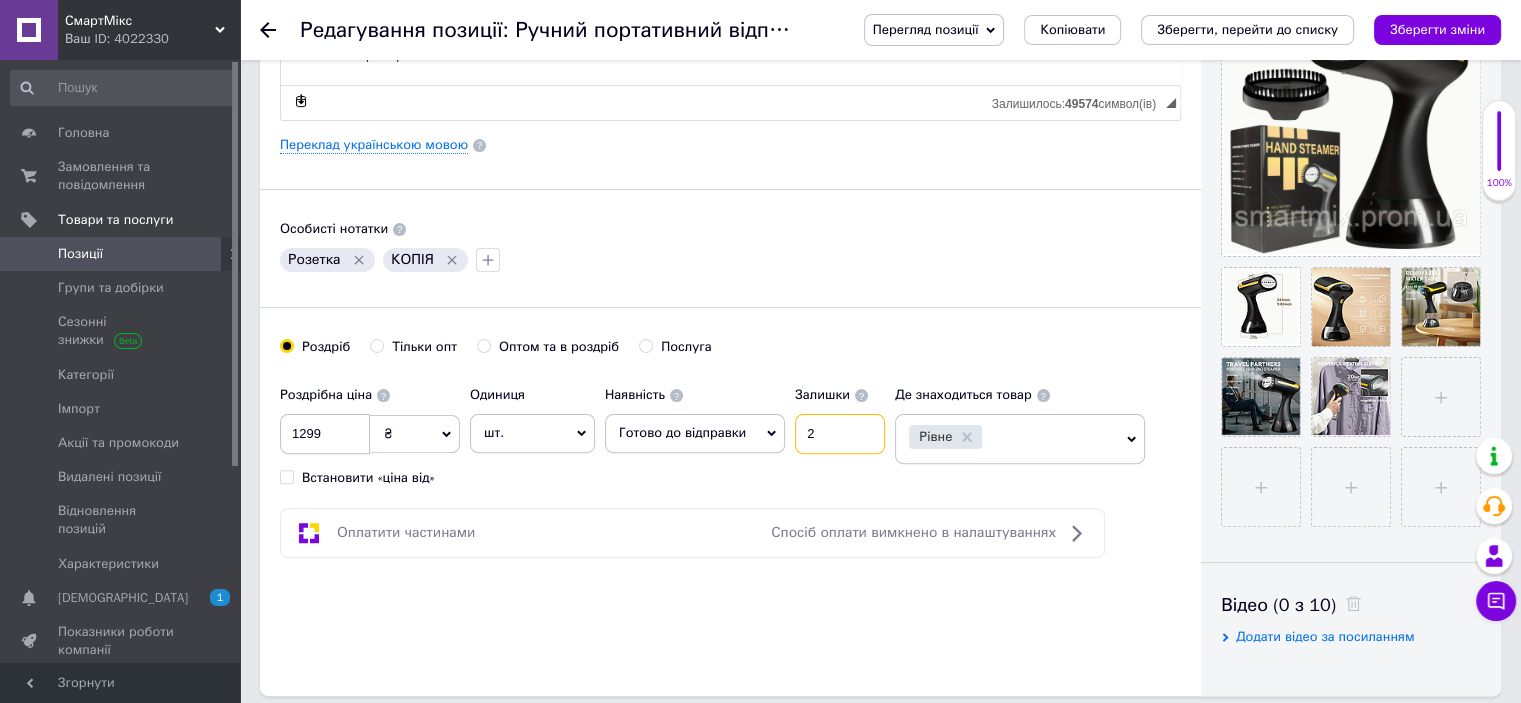 click on "2" at bounding box center [840, 434] 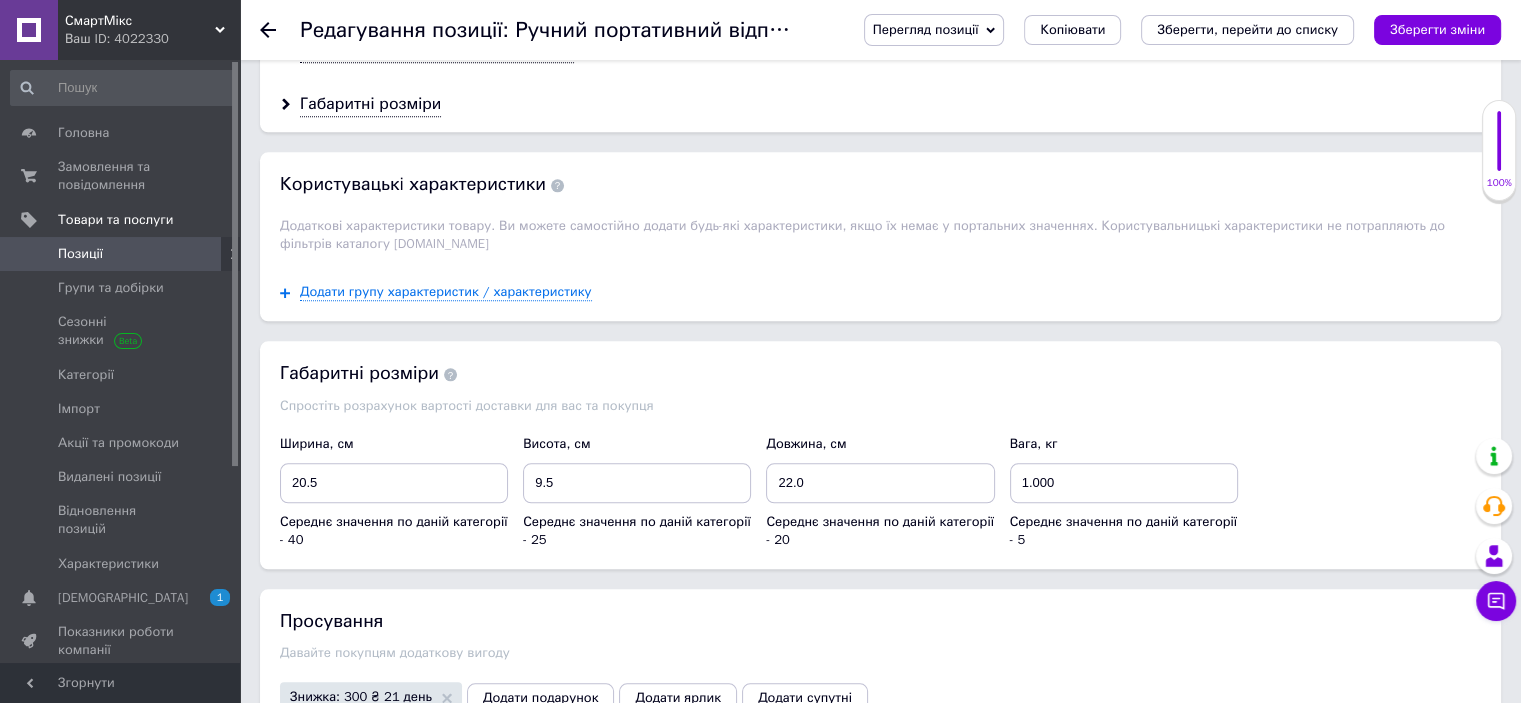 scroll, scrollTop: 2100, scrollLeft: 0, axis: vertical 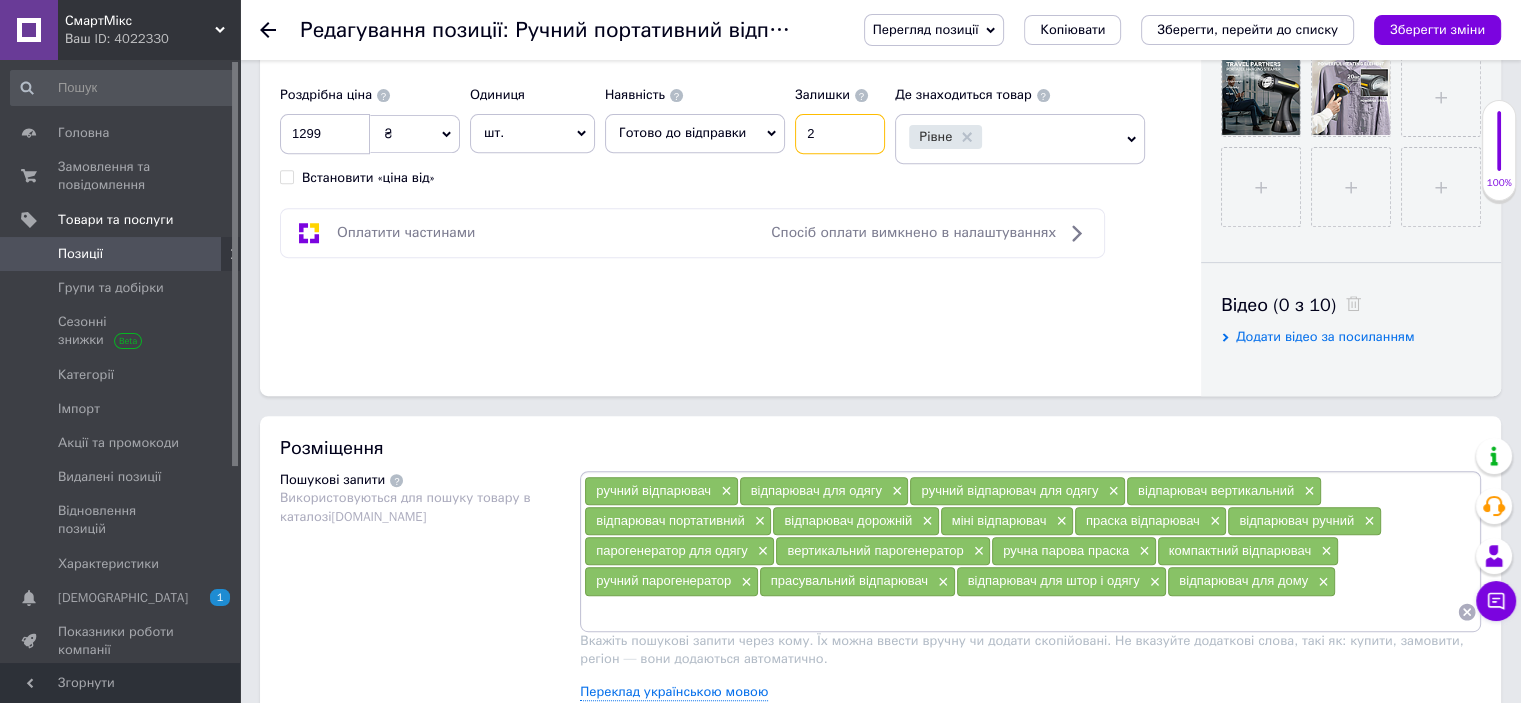 drag, startPoint x: 812, startPoint y: 139, endPoint x: 801, endPoint y: 139, distance: 11 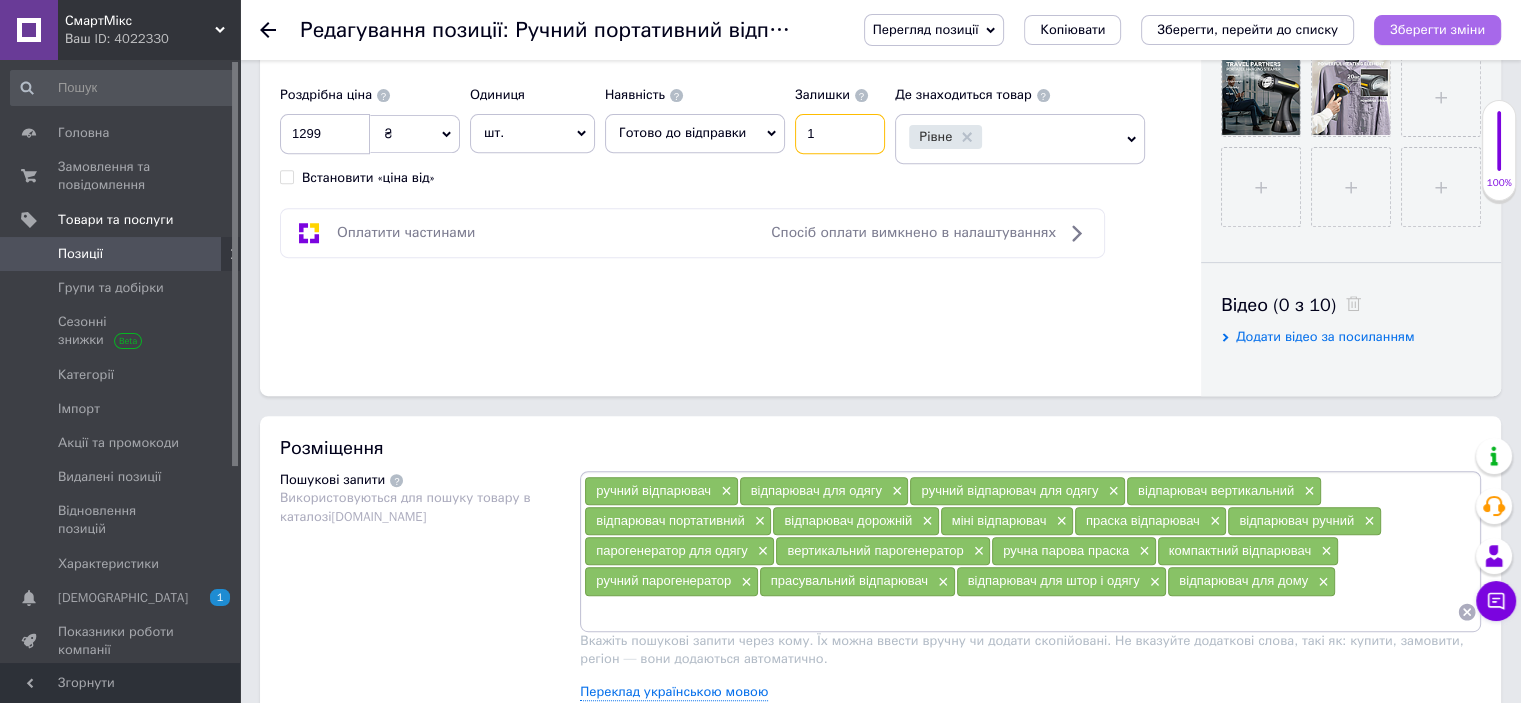 type on "1" 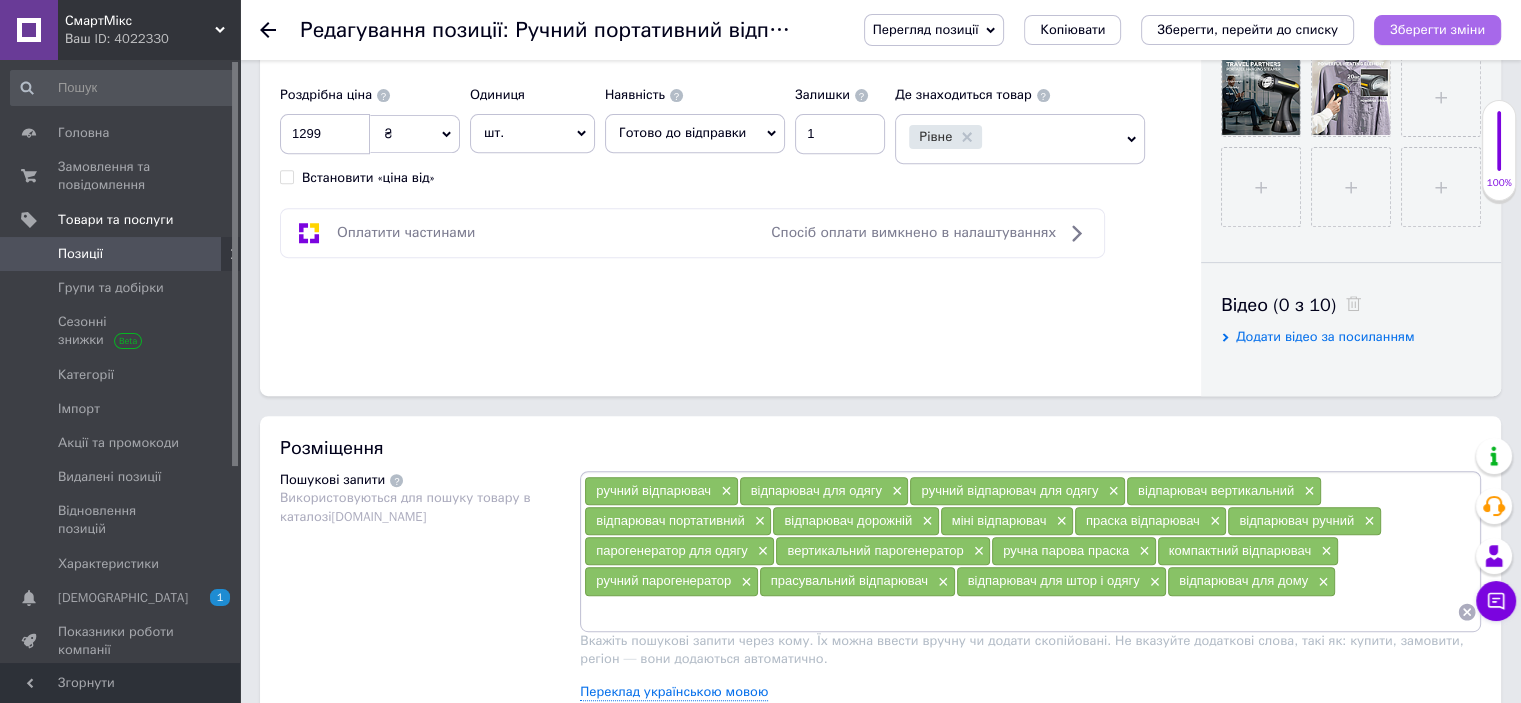 click on "Зберегти зміни" at bounding box center [1437, 30] 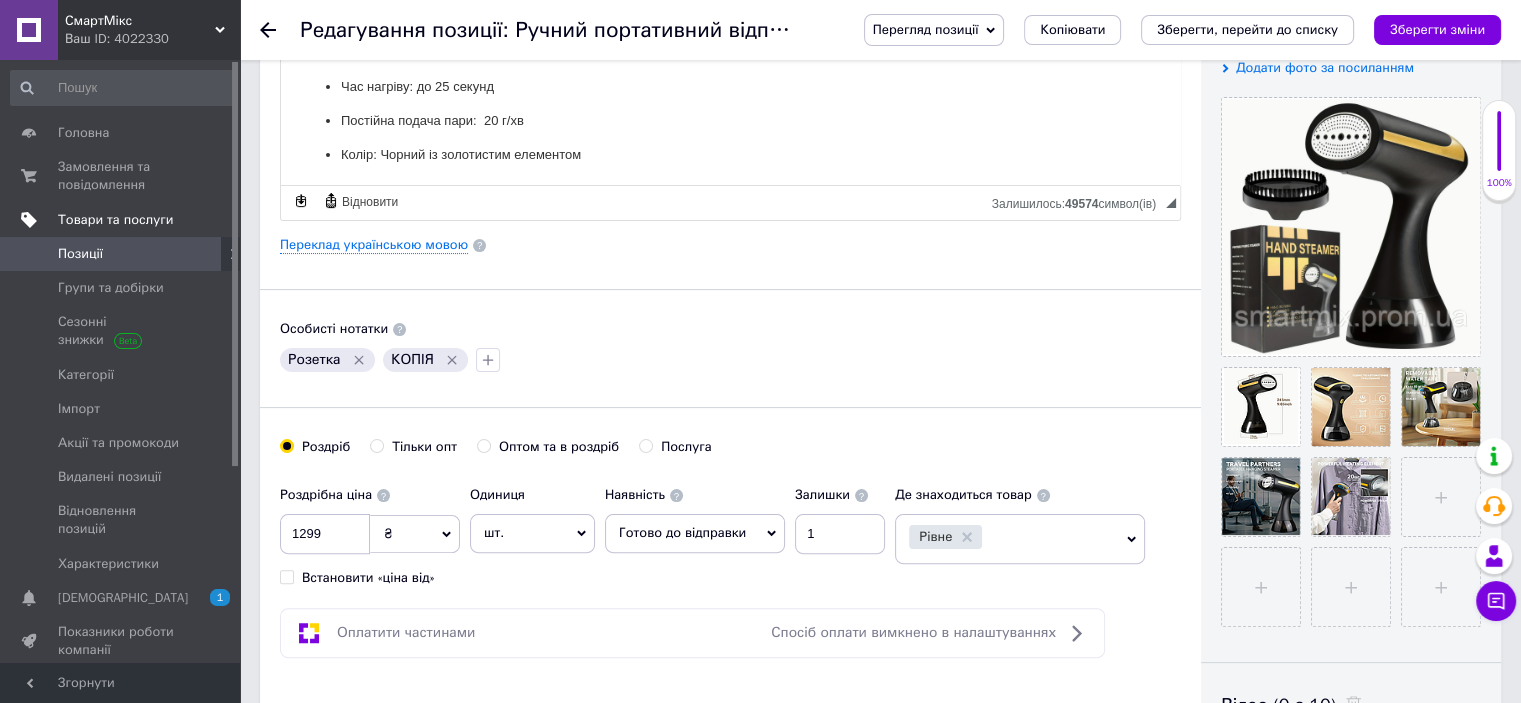scroll, scrollTop: 100, scrollLeft: 0, axis: vertical 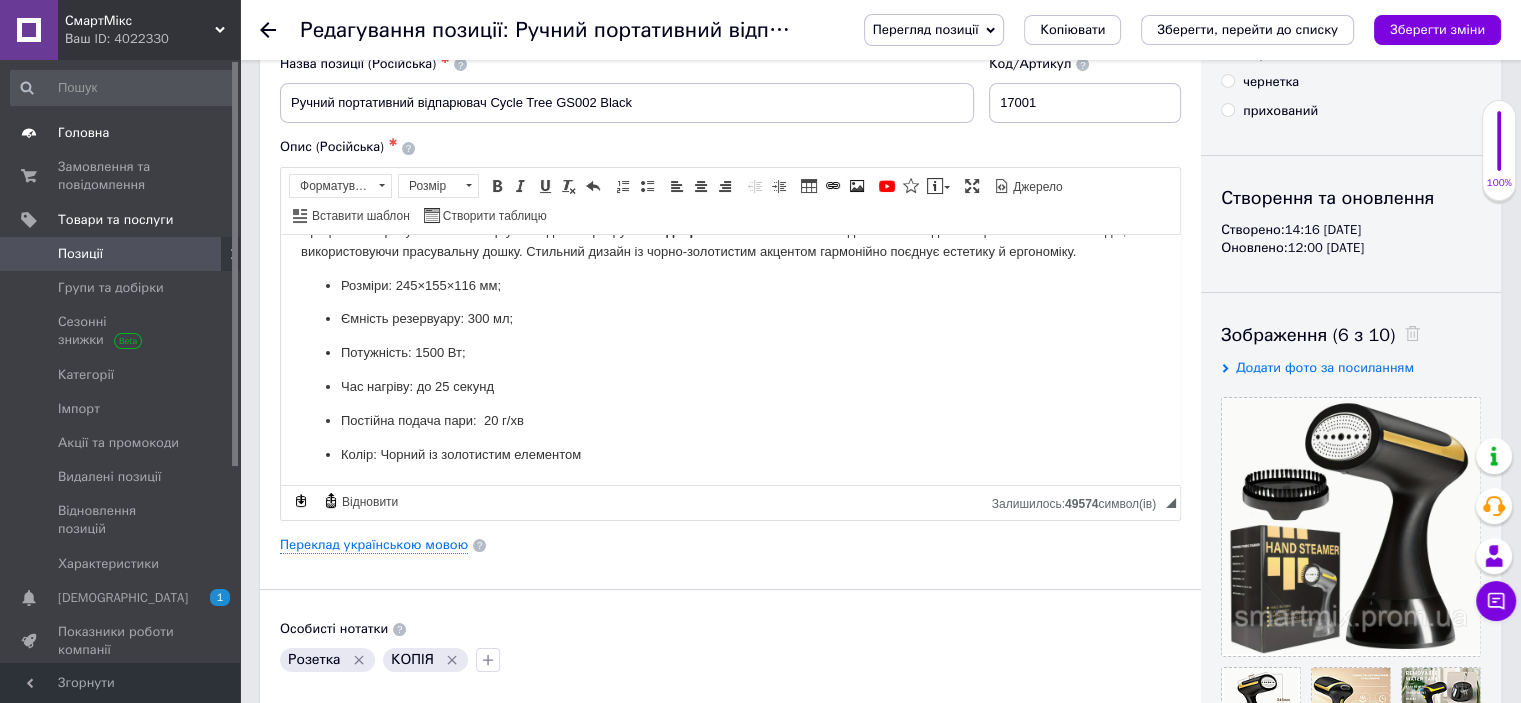 click on "Головна" at bounding box center (83, 133) 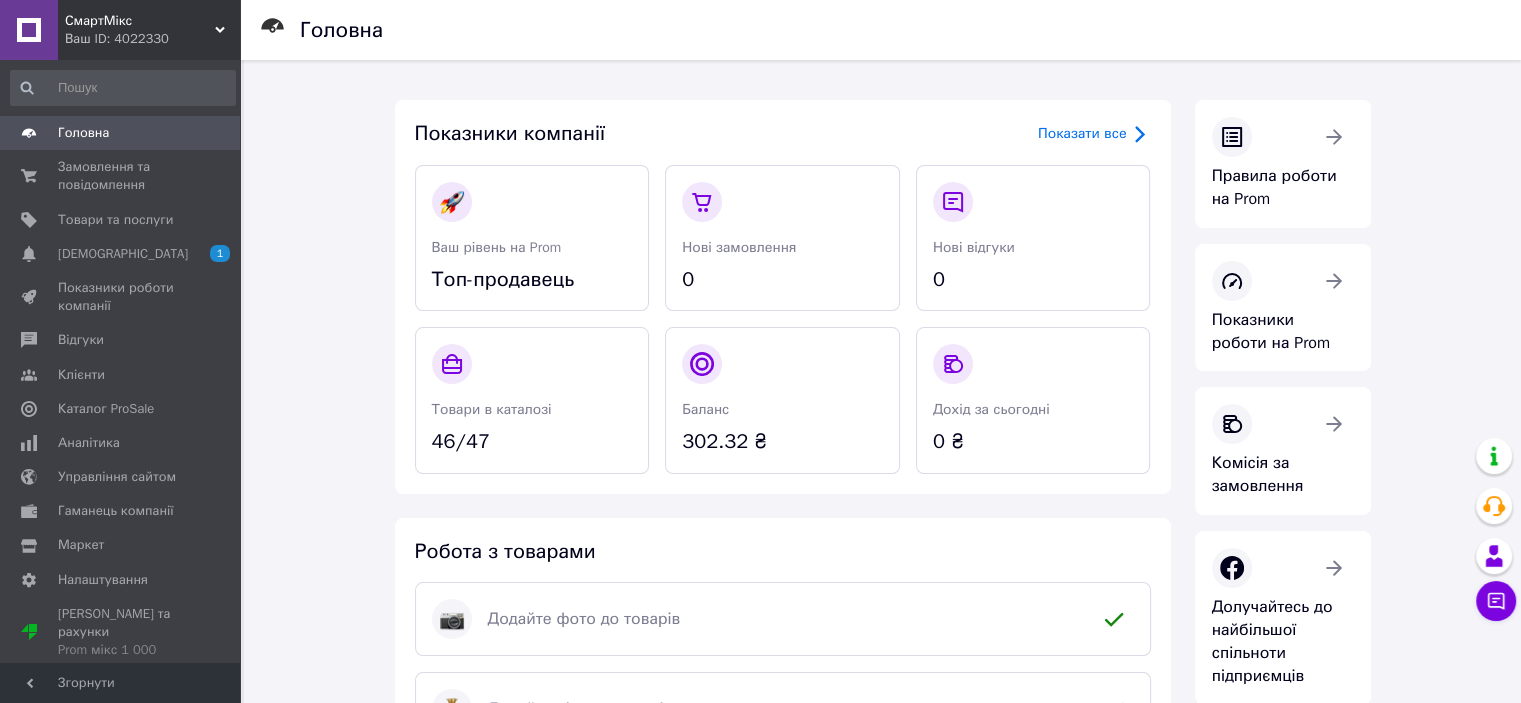 scroll, scrollTop: 100, scrollLeft: 0, axis: vertical 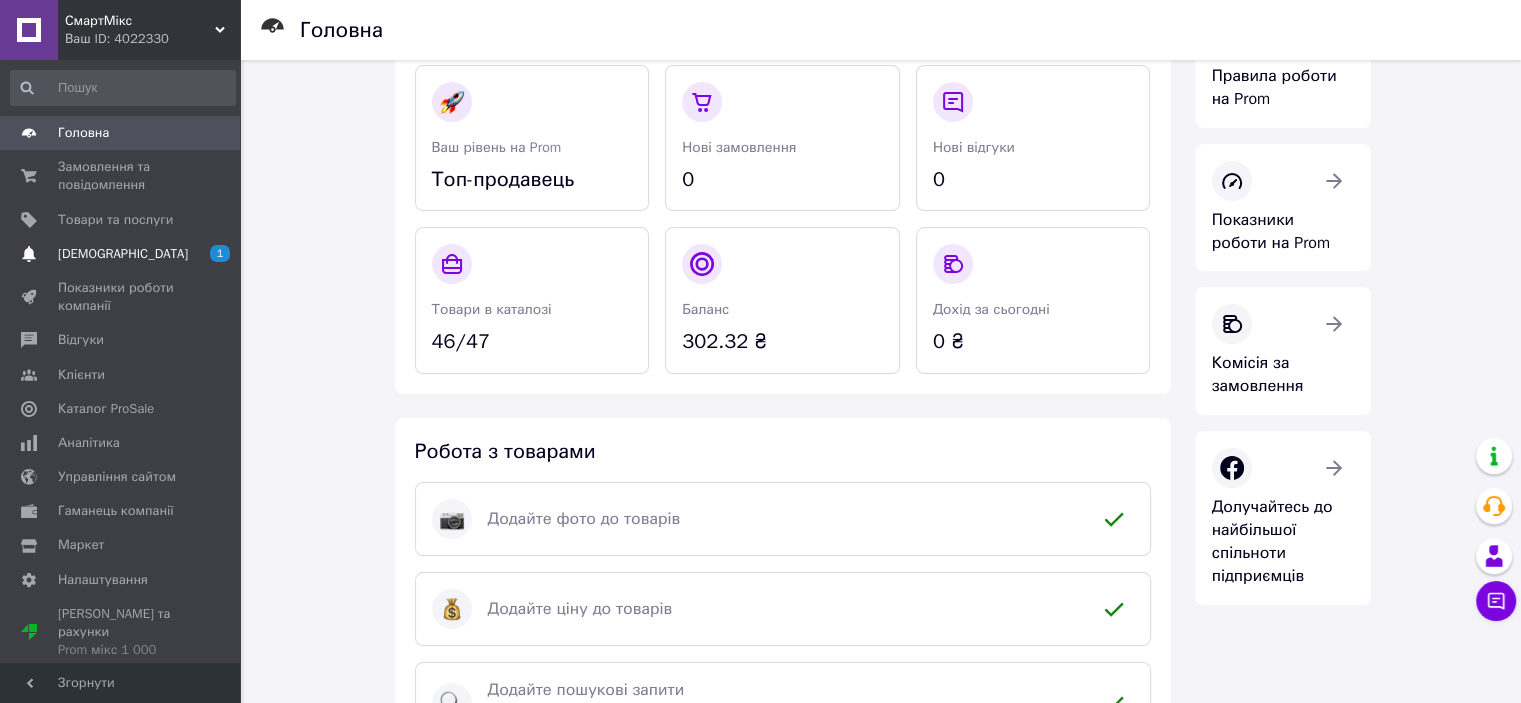 click on "[DEMOGRAPHIC_DATA]" at bounding box center [121, 254] 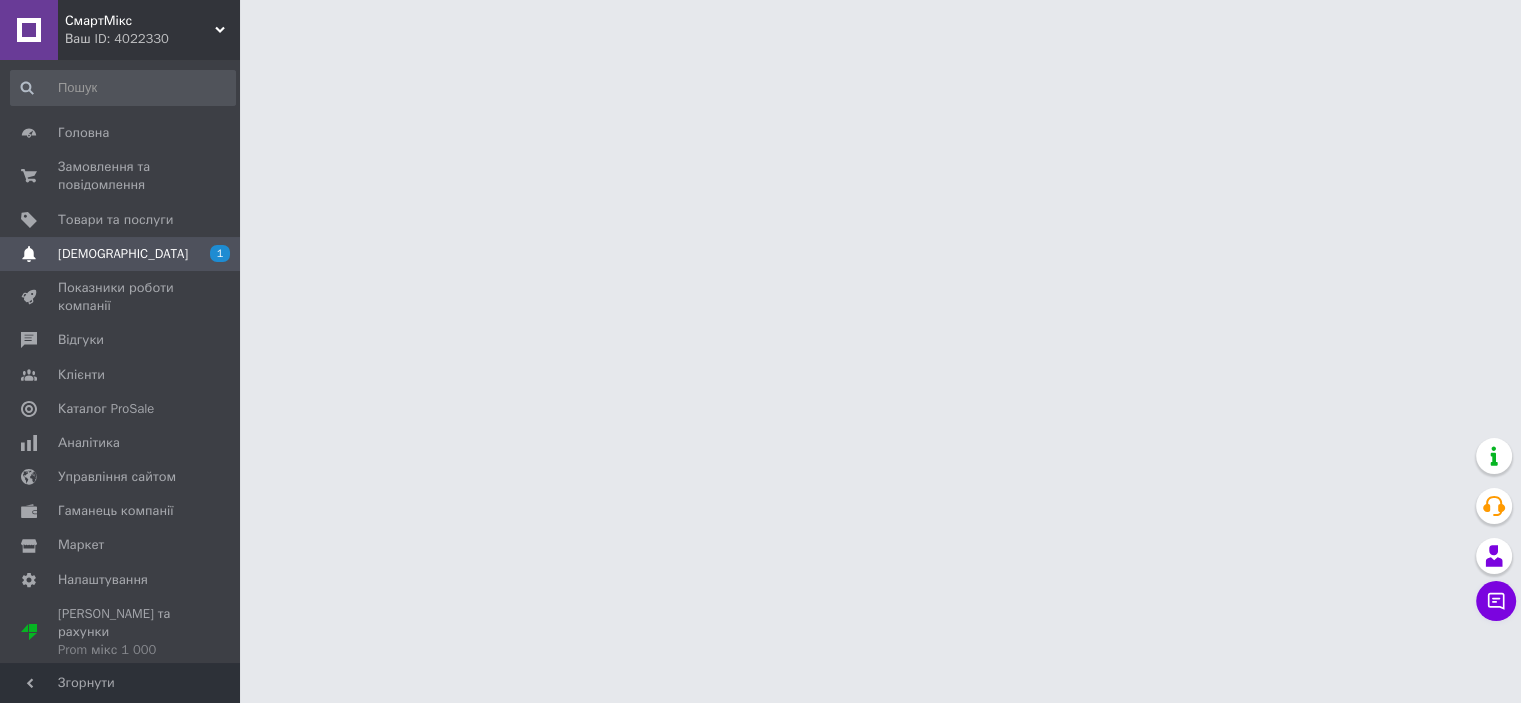 scroll, scrollTop: 0, scrollLeft: 0, axis: both 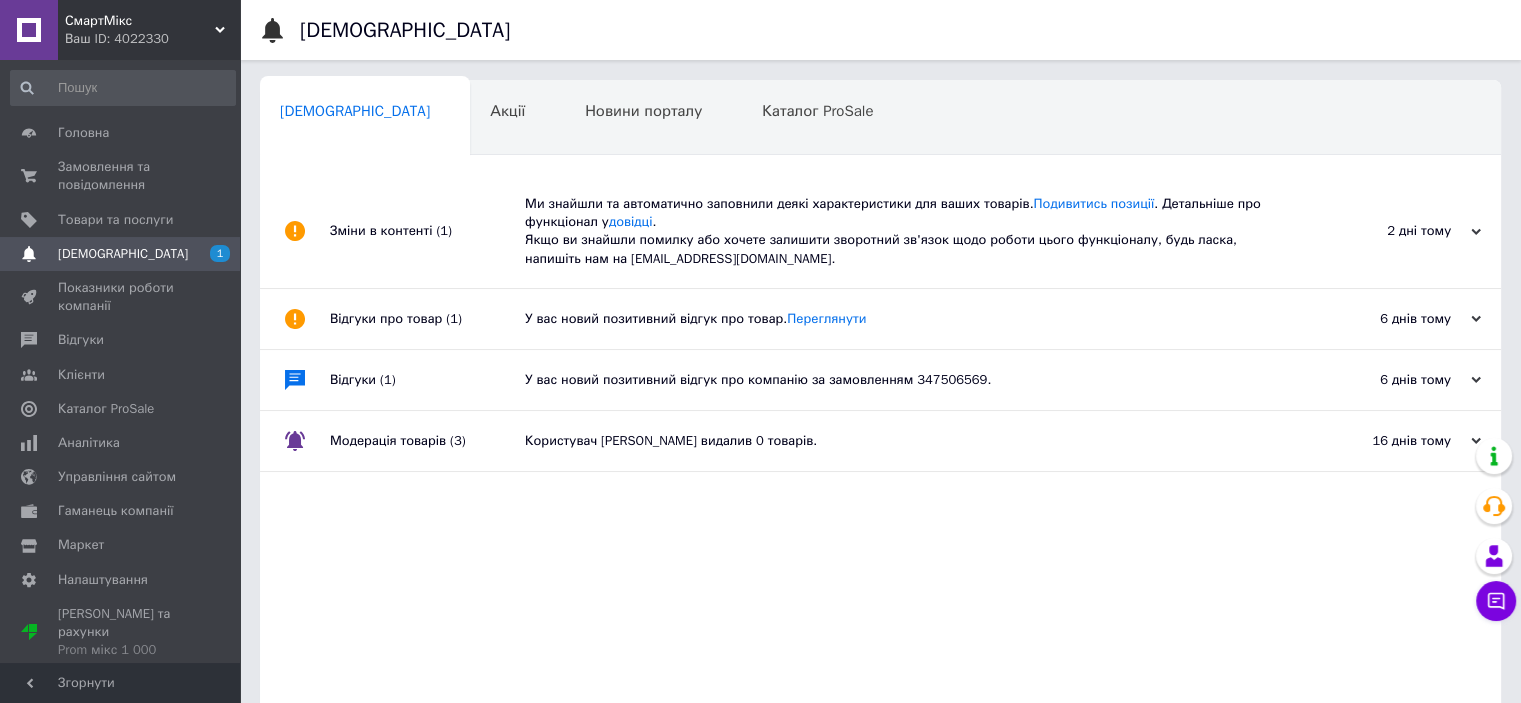 click on "[DEMOGRAPHIC_DATA]" at bounding box center (121, 254) 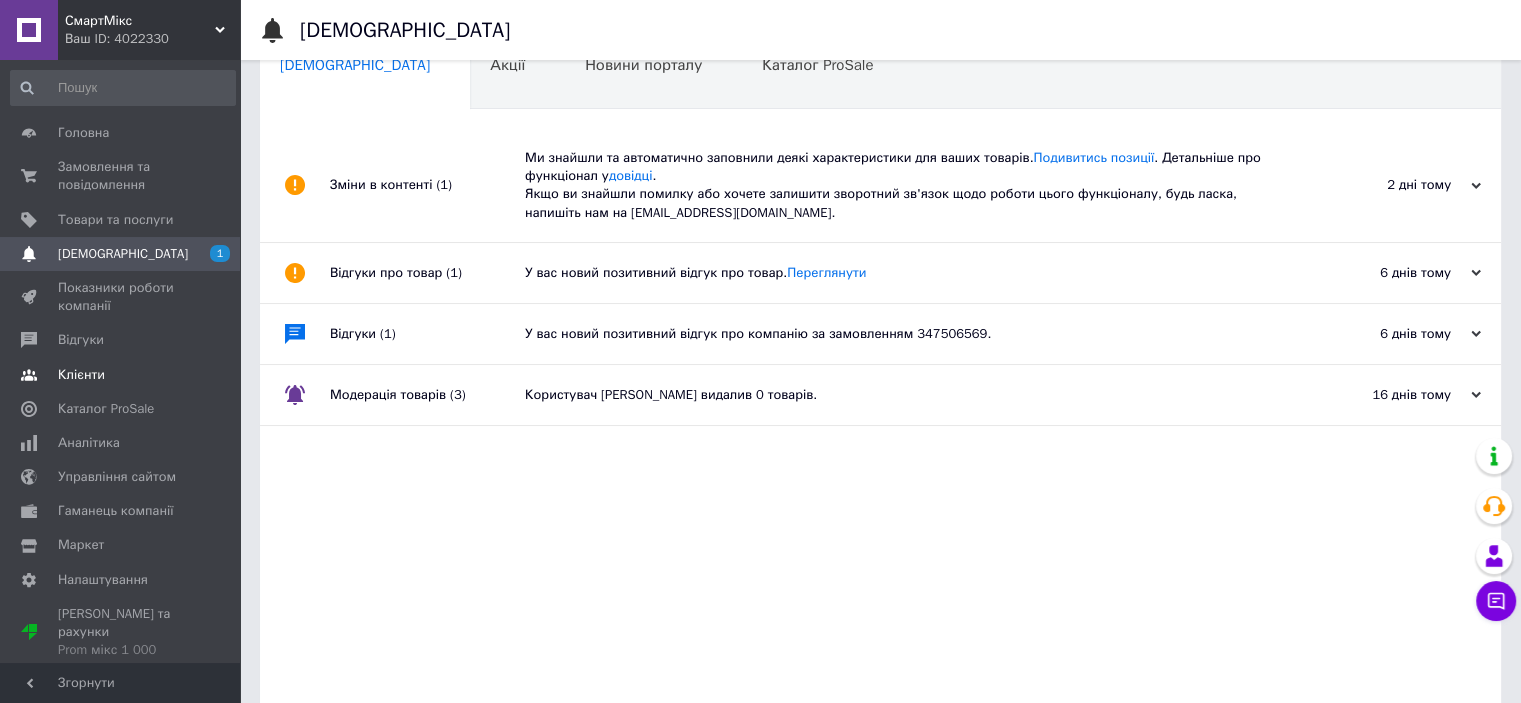 scroll, scrollTop: 0, scrollLeft: 0, axis: both 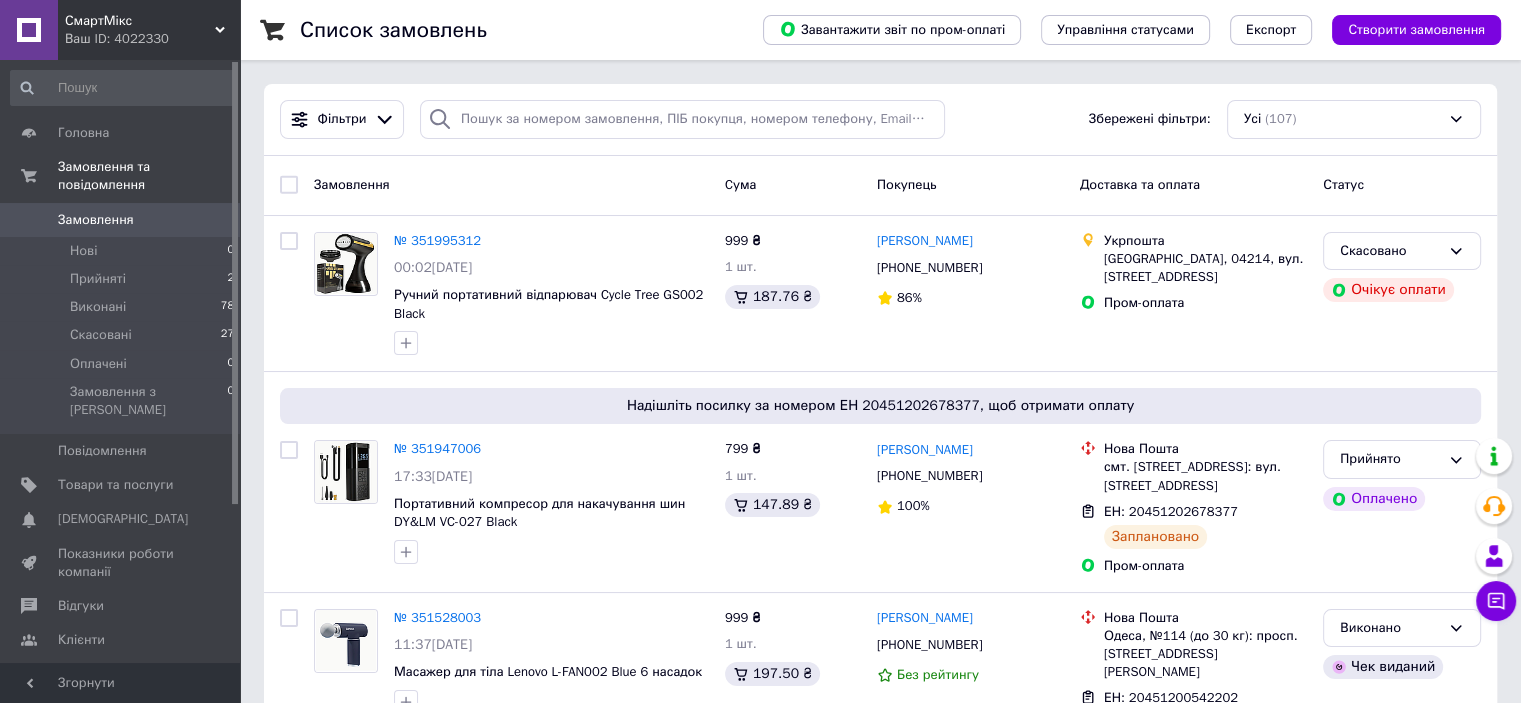 click on "Прийняті" at bounding box center [98, 279] 